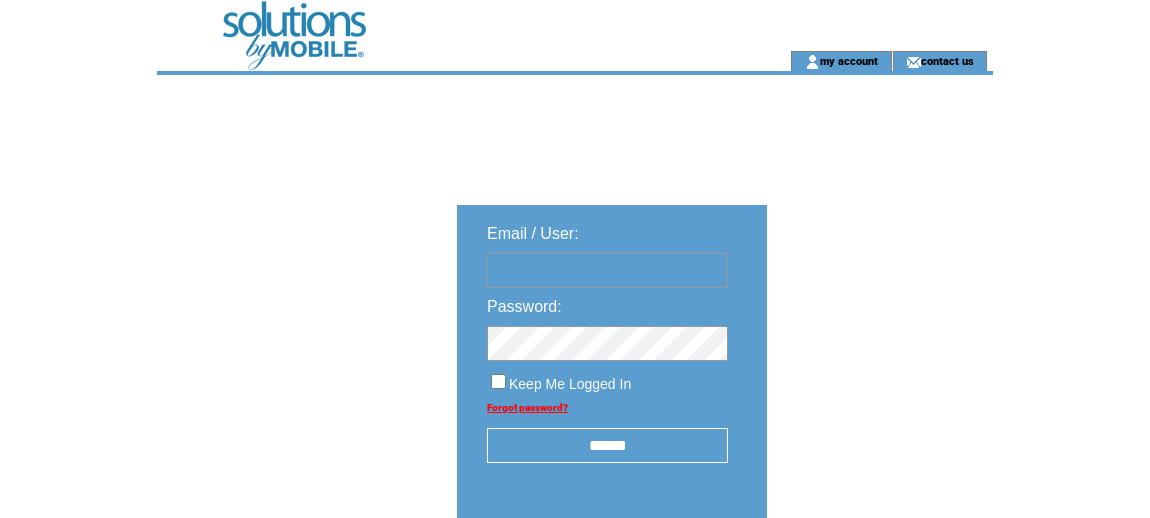 scroll, scrollTop: 0, scrollLeft: 0, axis: both 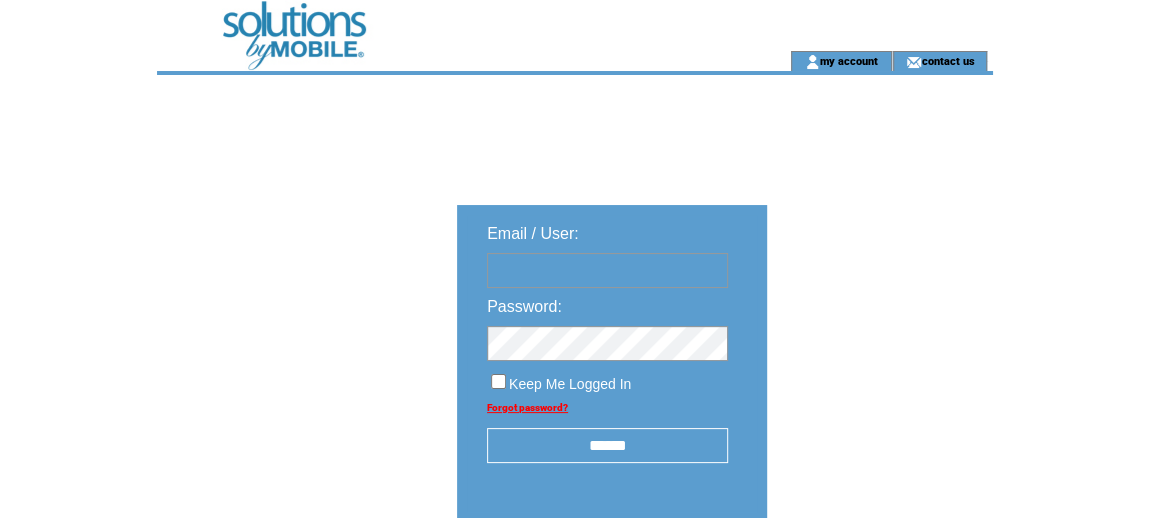 click at bounding box center [607, 270] 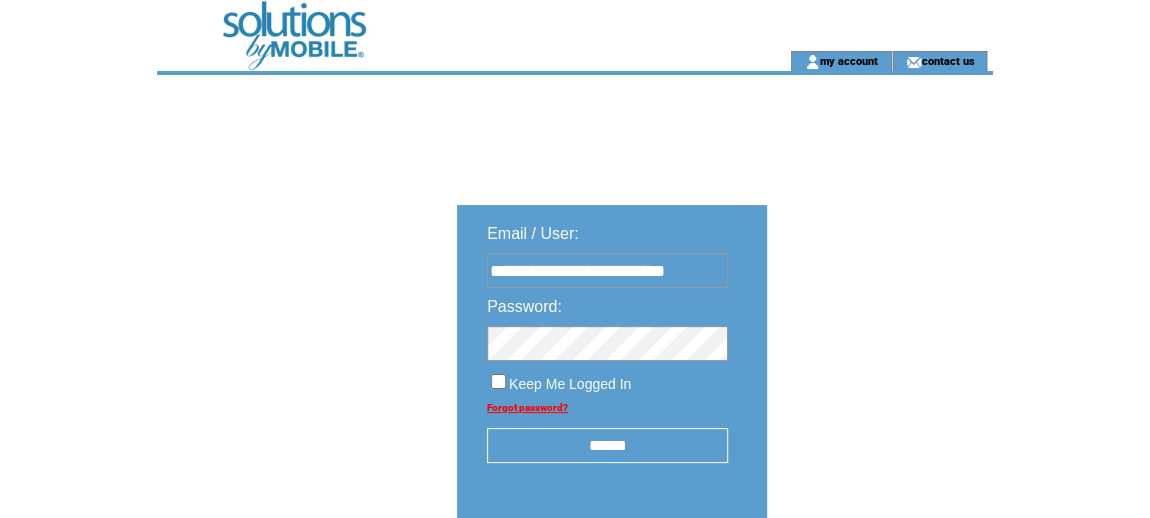 click on "******" at bounding box center [607, 445] 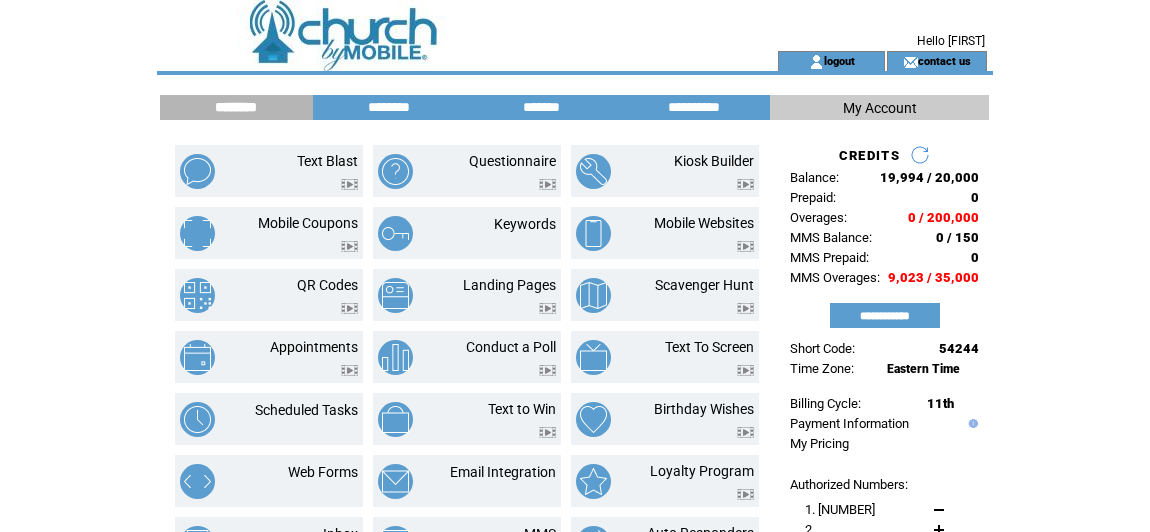 scroll, scrollTop: 0, scrollLeft: 0, axis: both 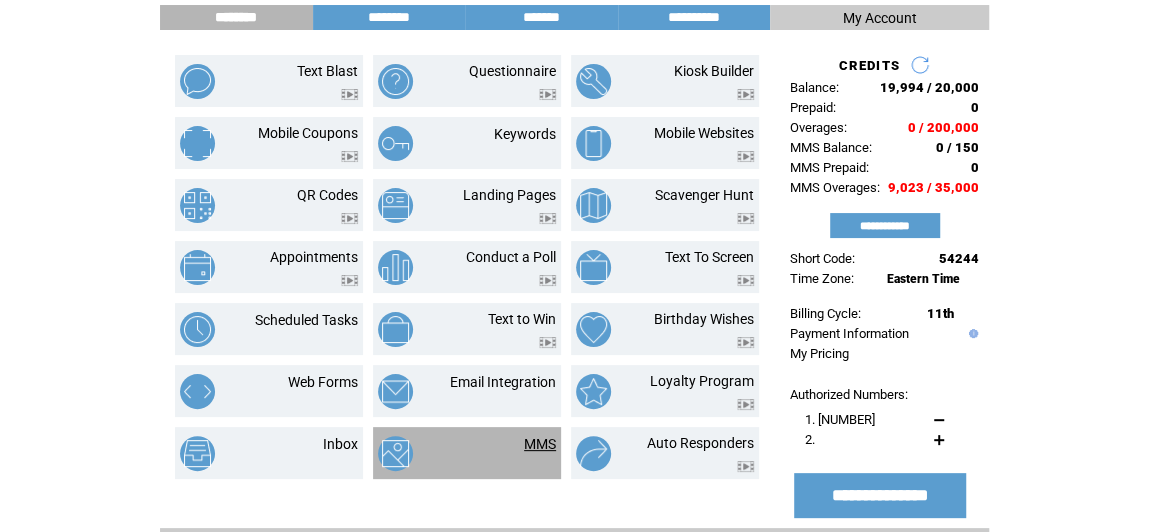 click on "MMS" at bounding box center [540, 444] 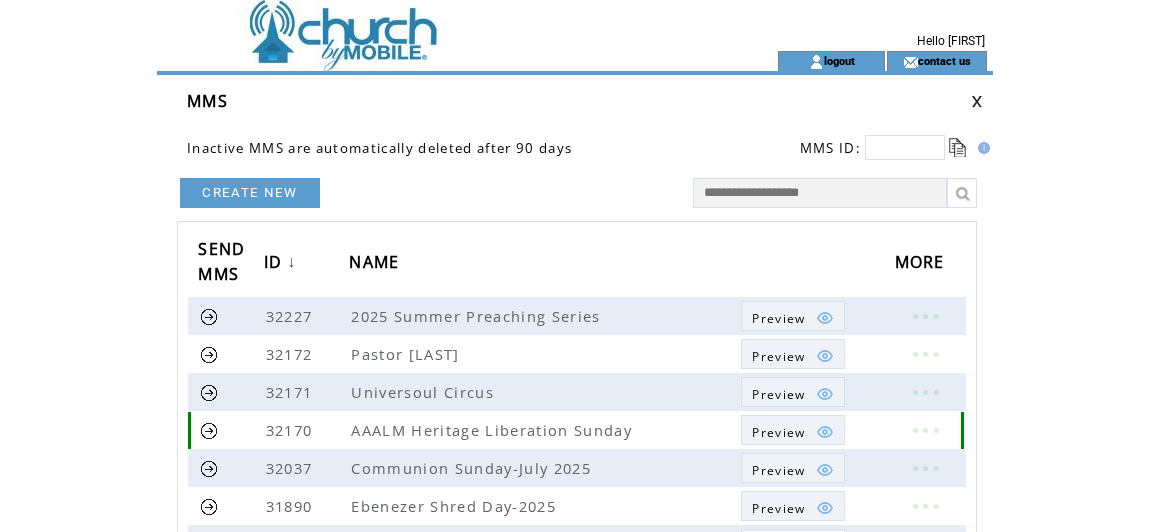 scroll, scrollTop: 0, scrollLeft: 0, axis: both 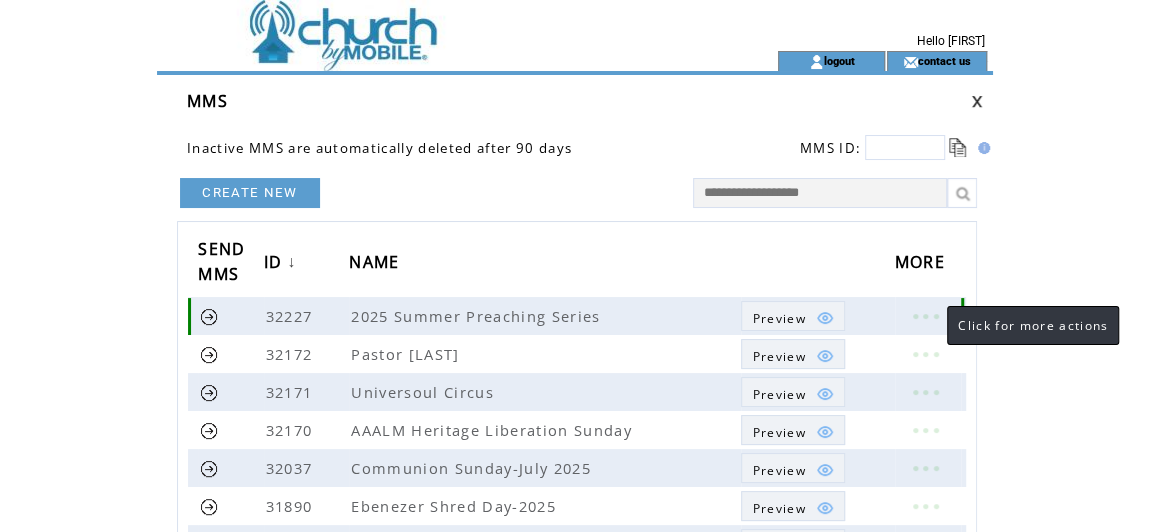 click at bounding box center (925, 316) 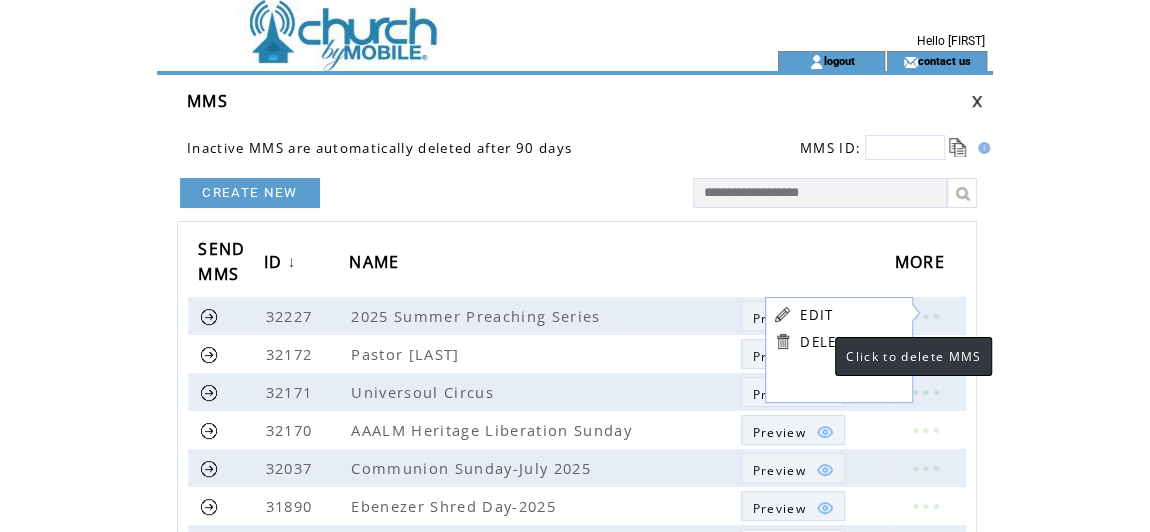 click on "DELETE" at bounding box center (826, 342) 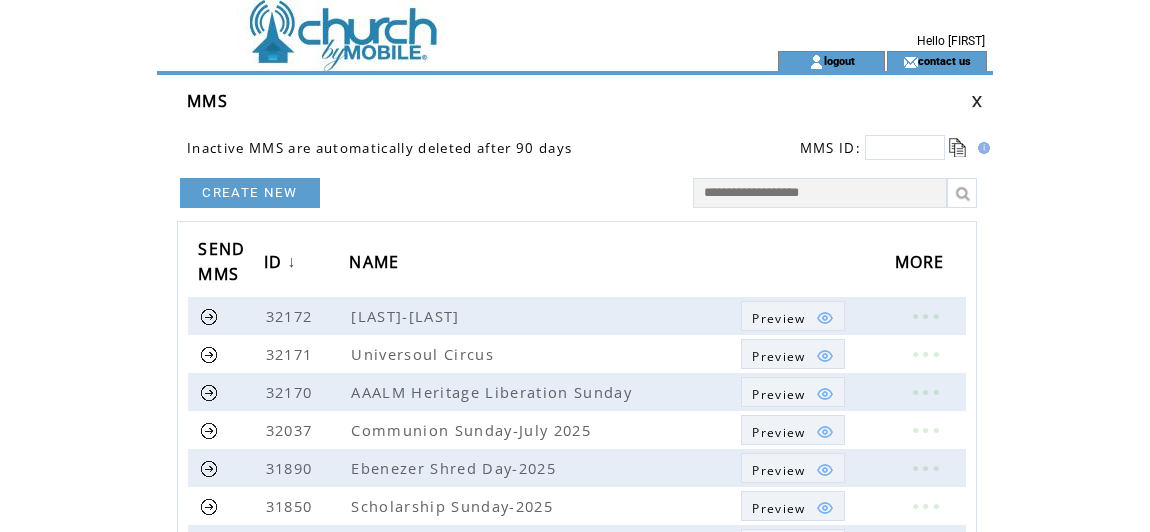scroll, scrollTop: 0, scrollLeft: 0, axis: both 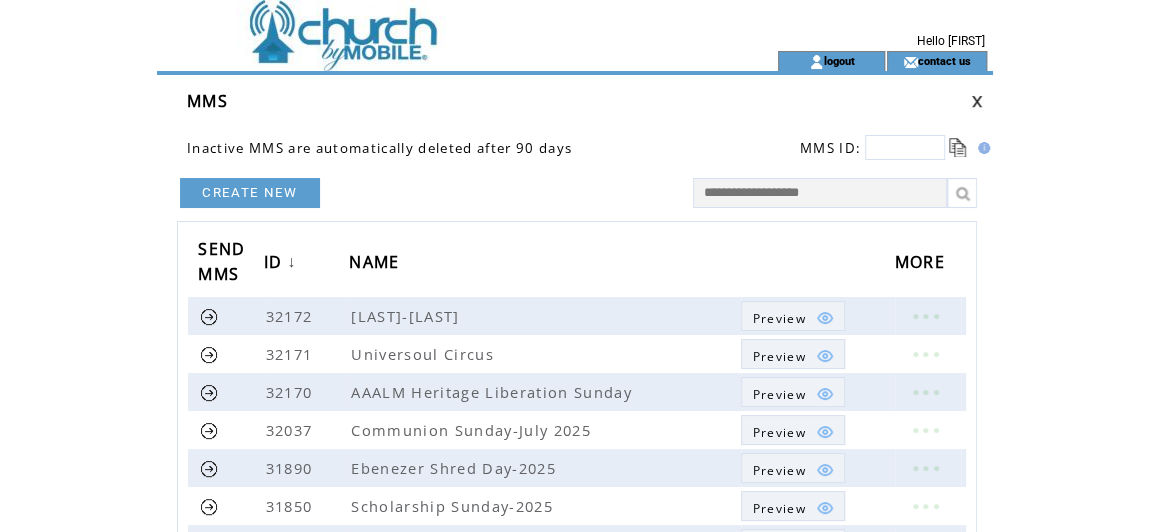 click on "CREATE NEW" at bounding box center [250, 193] 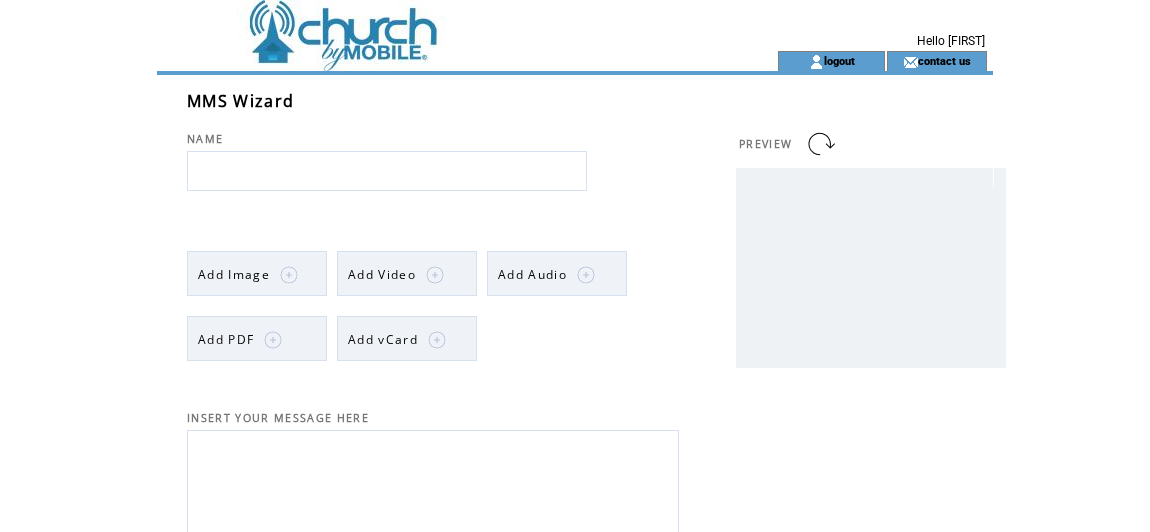 scroll, scrollTop: 0, scrollLeft: 0, axis: both 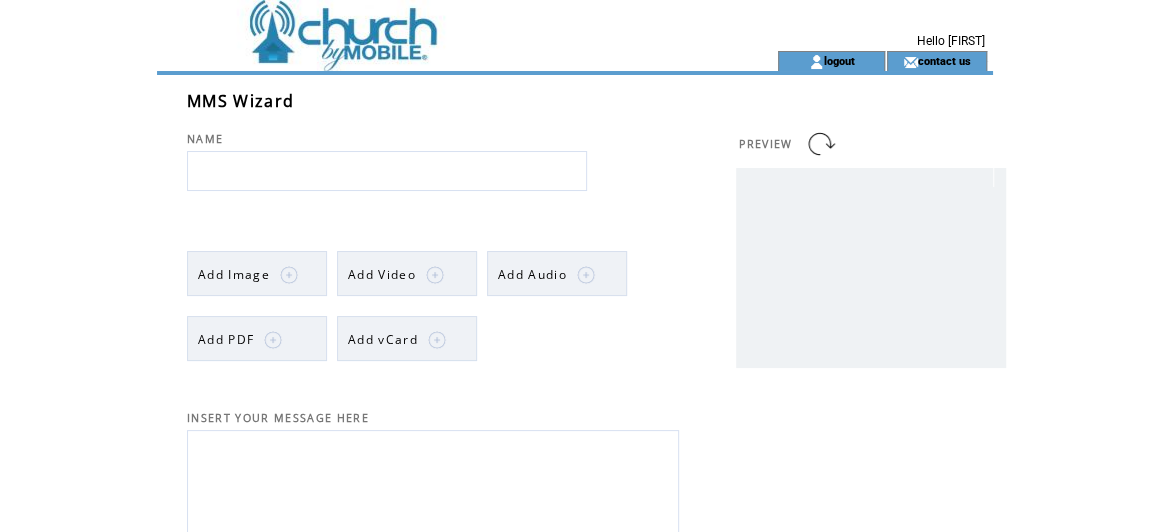 click at bounding box center (289, 275) 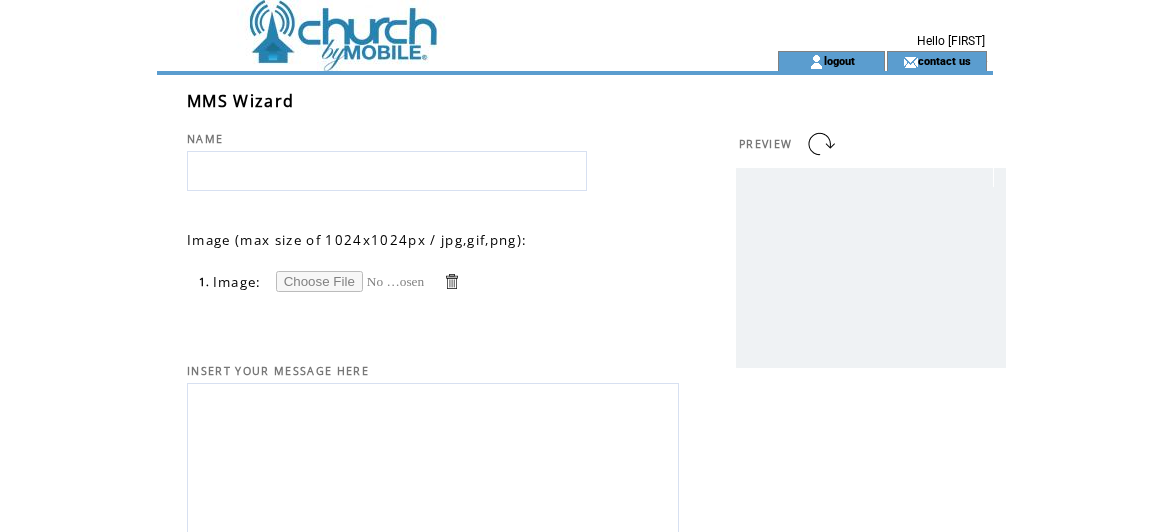 scroll, scrollTop: 0, scrollLeft: 0, axis: both 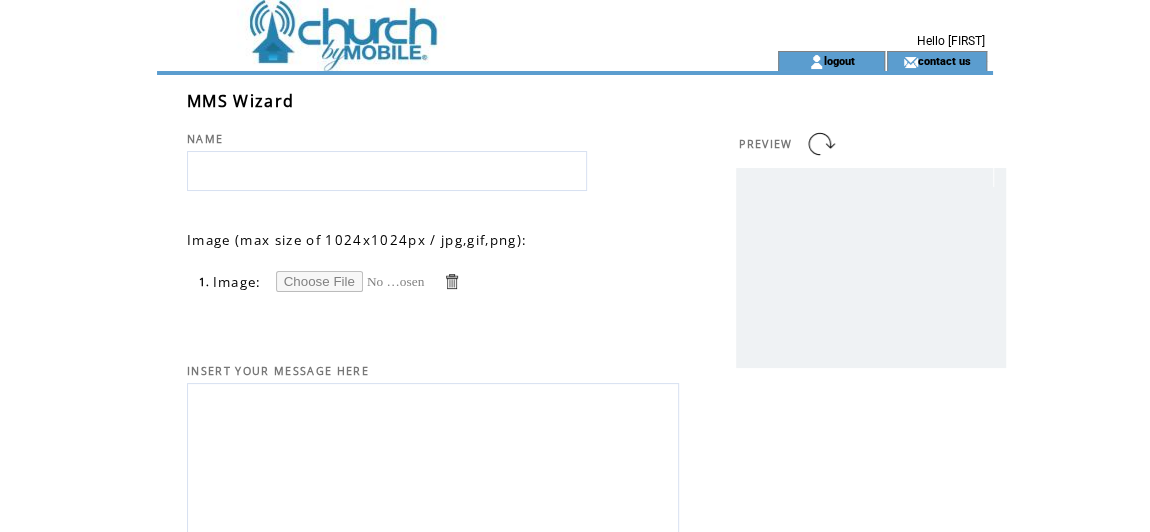 click at bounding box center (351, 281) 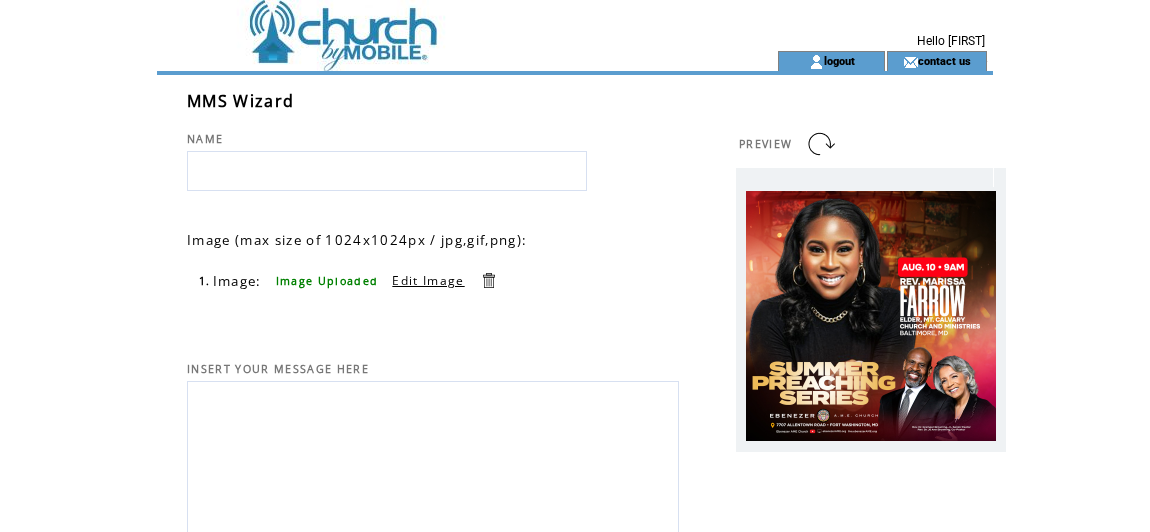 scroll, scrollTop: 0, scrollLeft: 0, axis: both 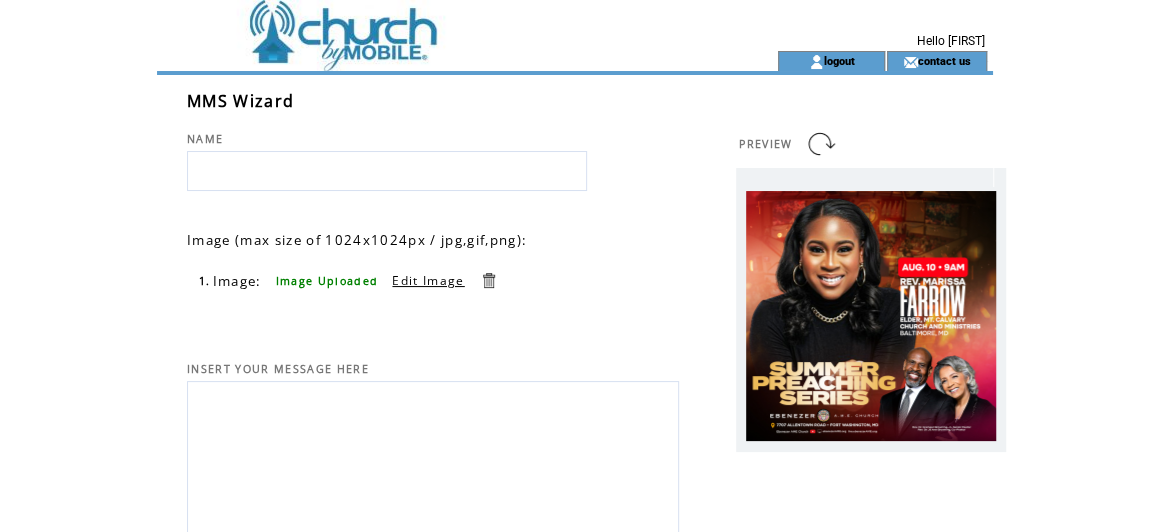 click at bounding box center [433, 454] 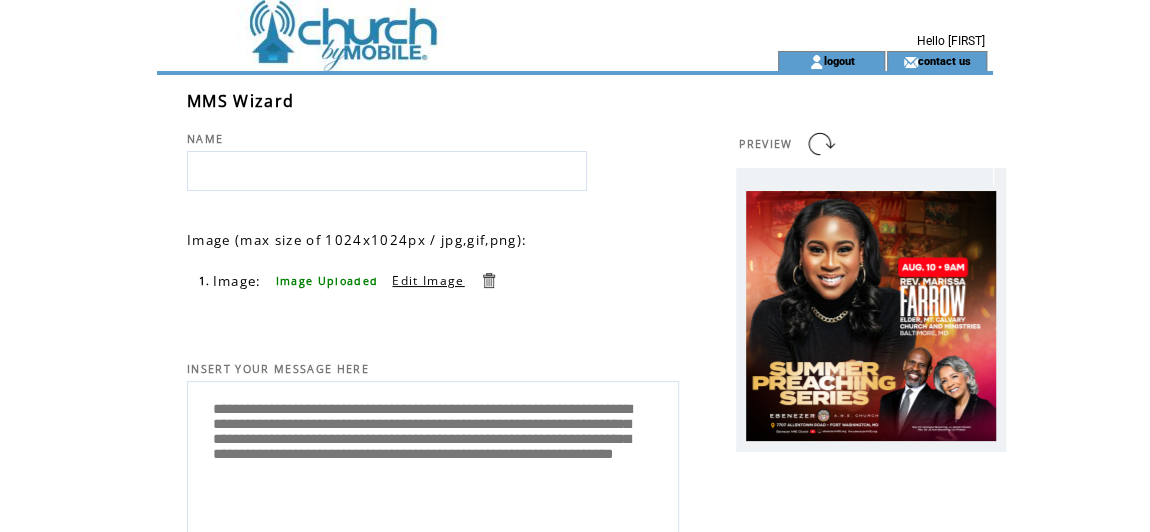 type on "**********" 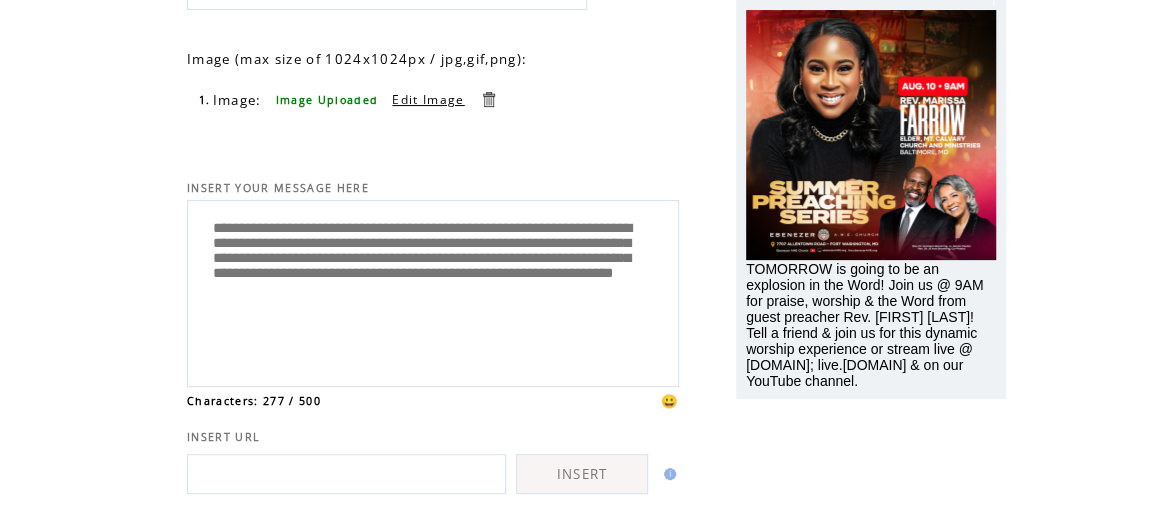 scroll, scrollTop: 181, scrollLeft: 0, axis: vertical 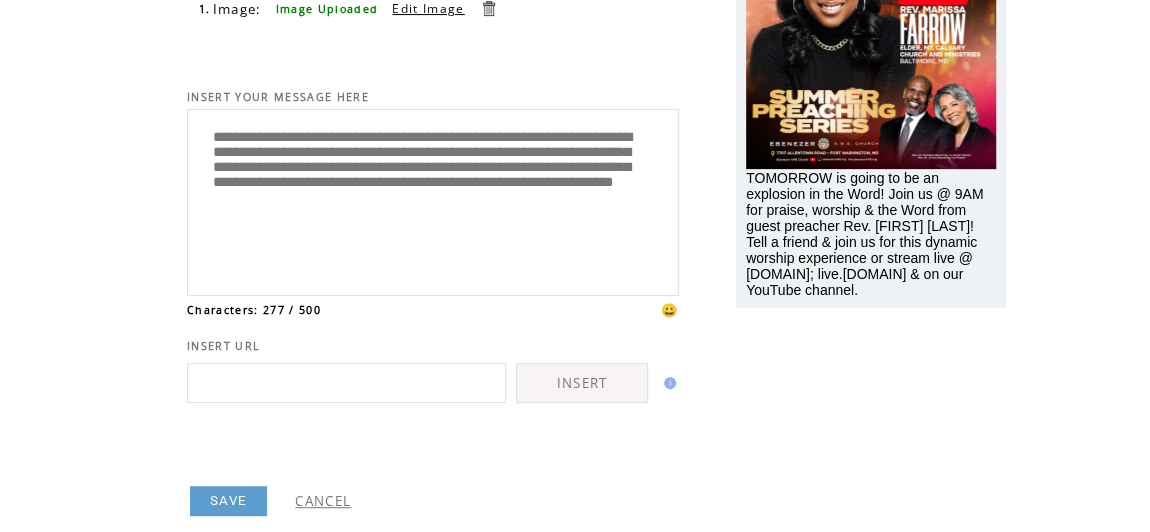 click on "SAVE" at bounding box center [228, 501] 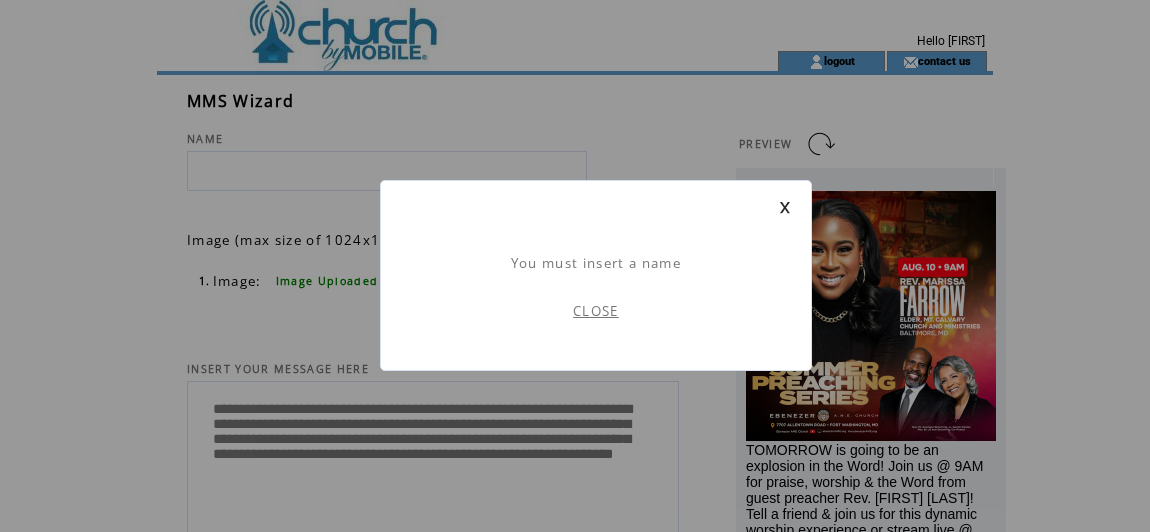 scroll, scrollTop: 1, scrollLeft: 0, axis: vertical 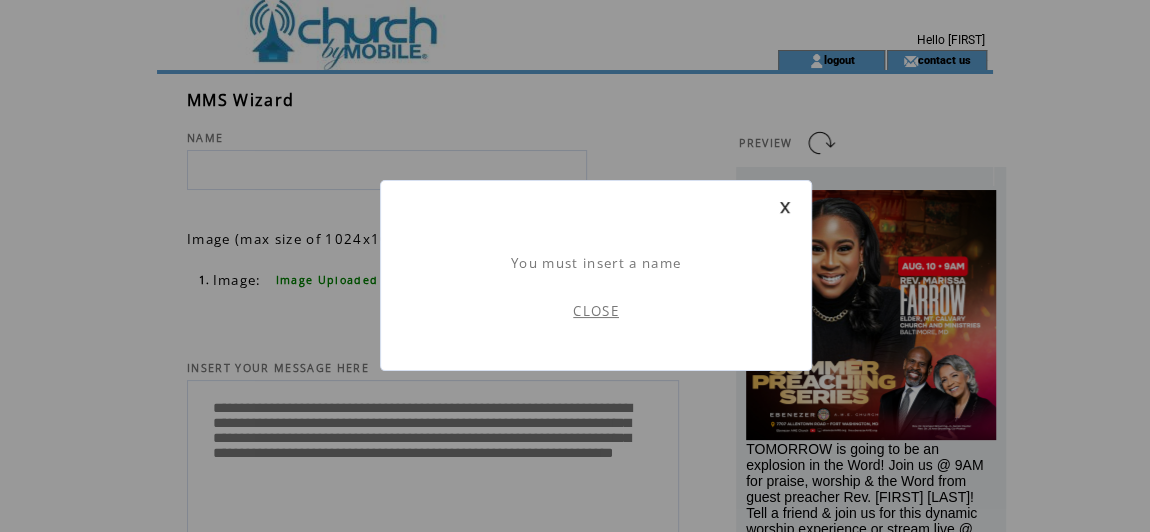 click on "CLOSE" at bounding box center [596, 311] 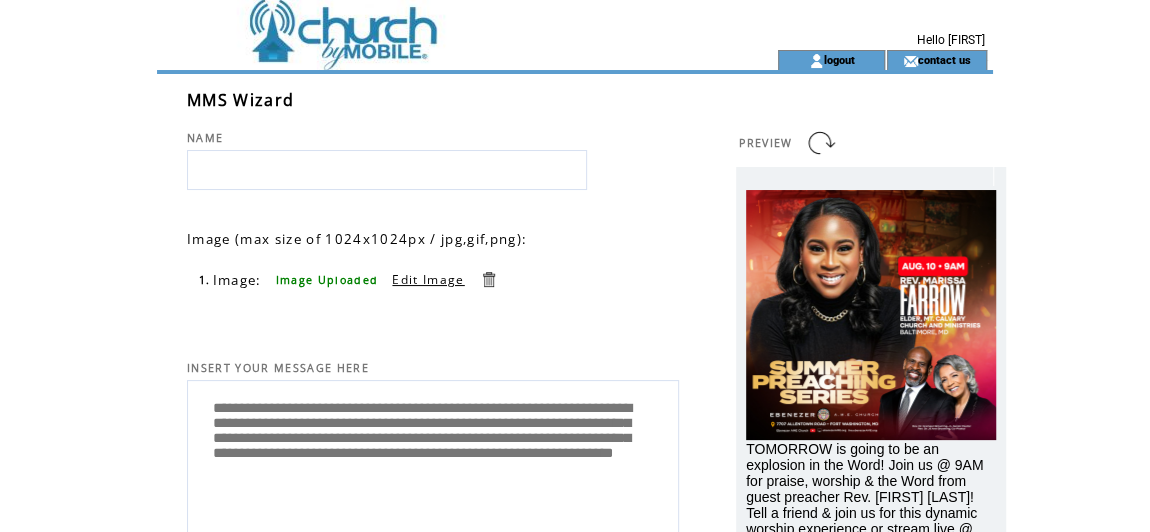 scroll, scrollTop: 0, scrollLeft: 0, axis: both 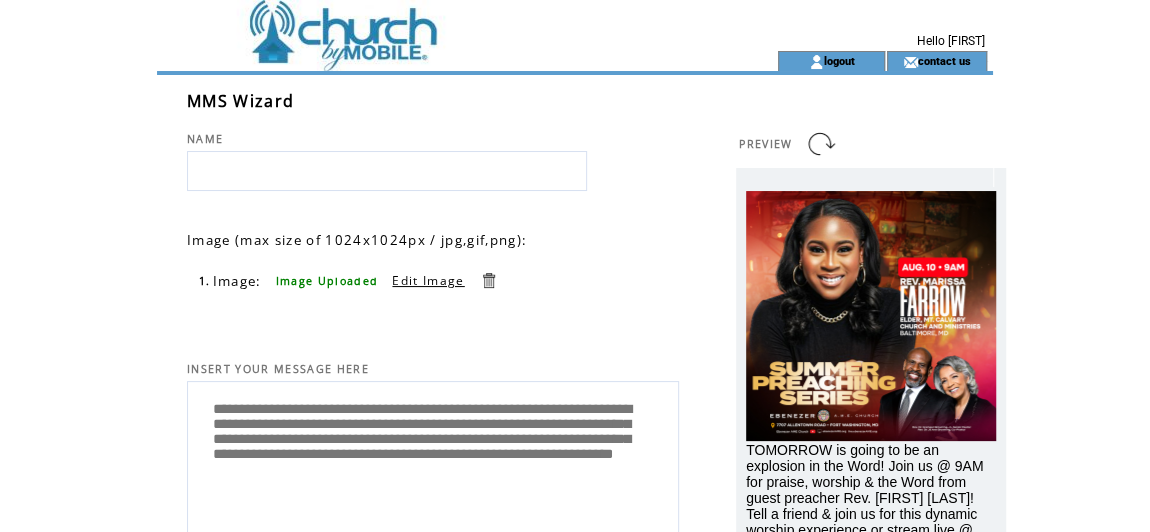 click at bounding box center (387, 171) 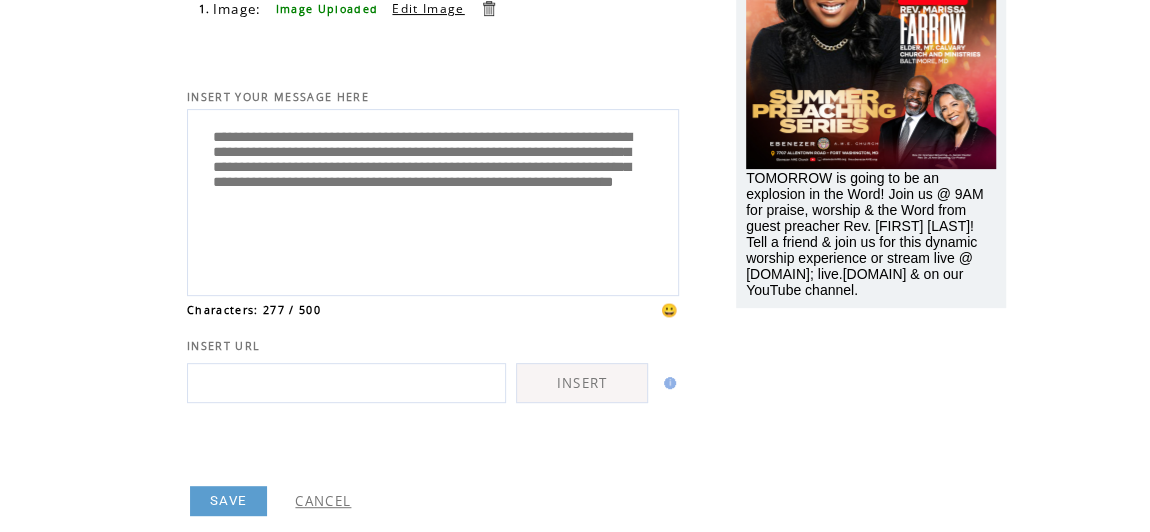 scroll, scrollTop: 319, scrollLeft: 0, axis: vertical 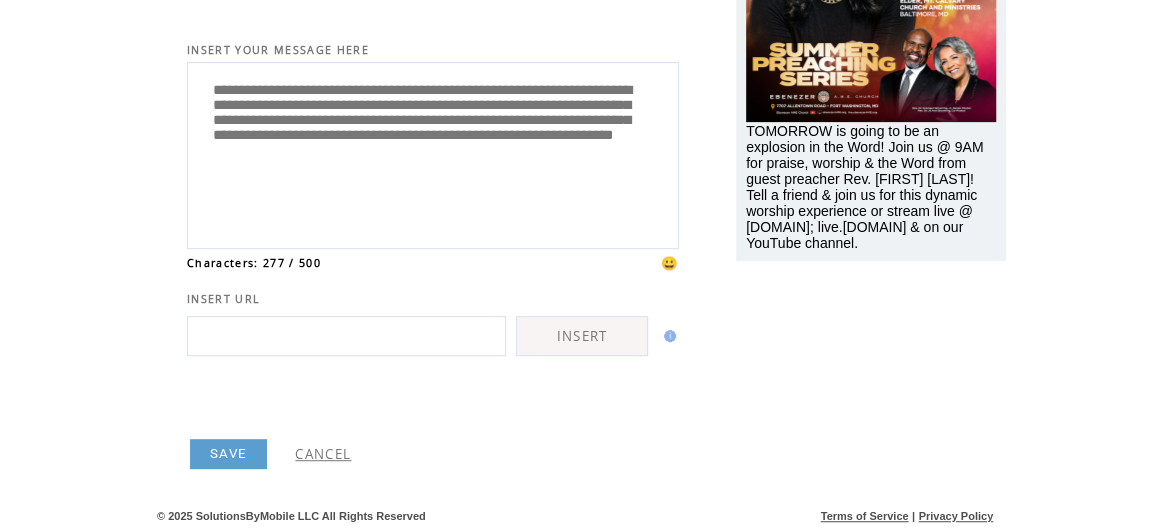type on "**********" 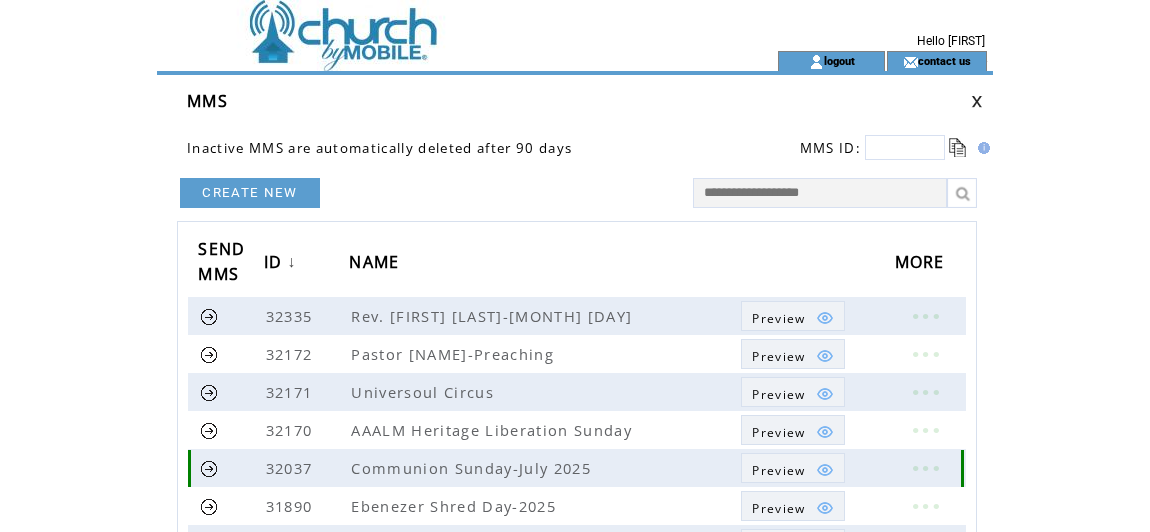 scroll, scrollTop: 0, scrollLeft: 0, axis: both 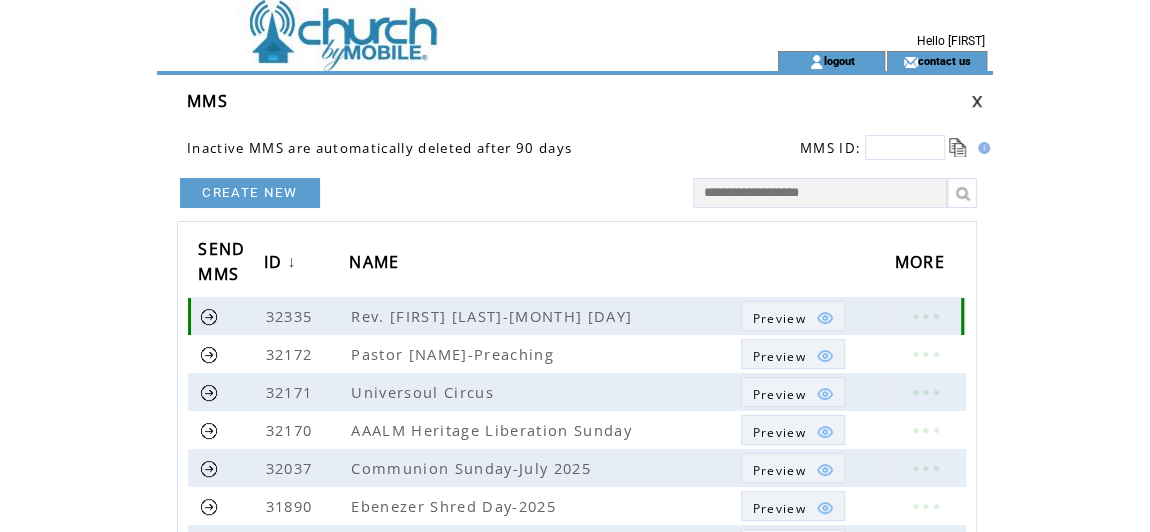 click at bounding box center (209, 316) 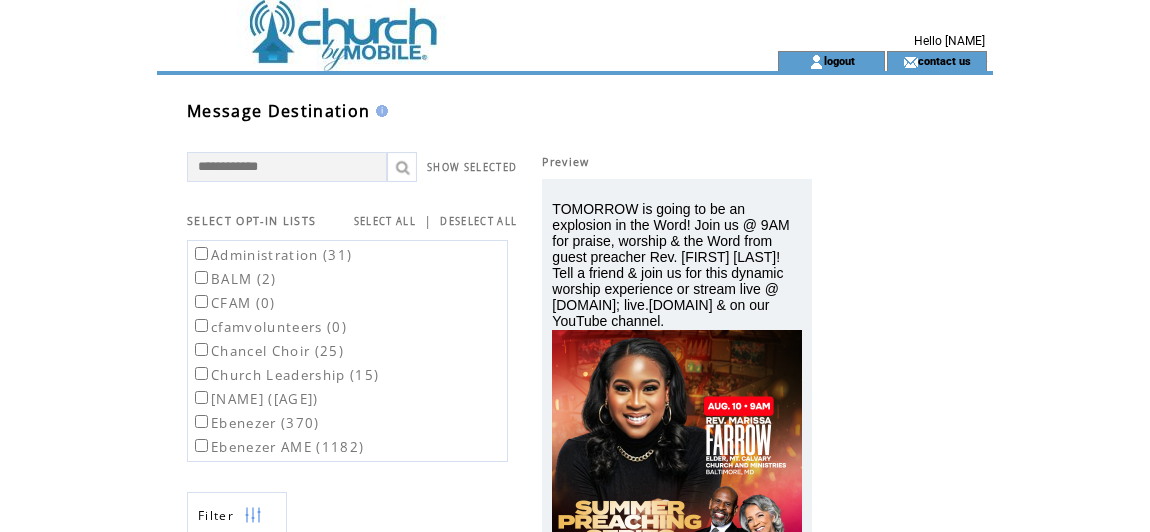 scroll, scrollTop: 0, scrollLeft: 0, axis: both 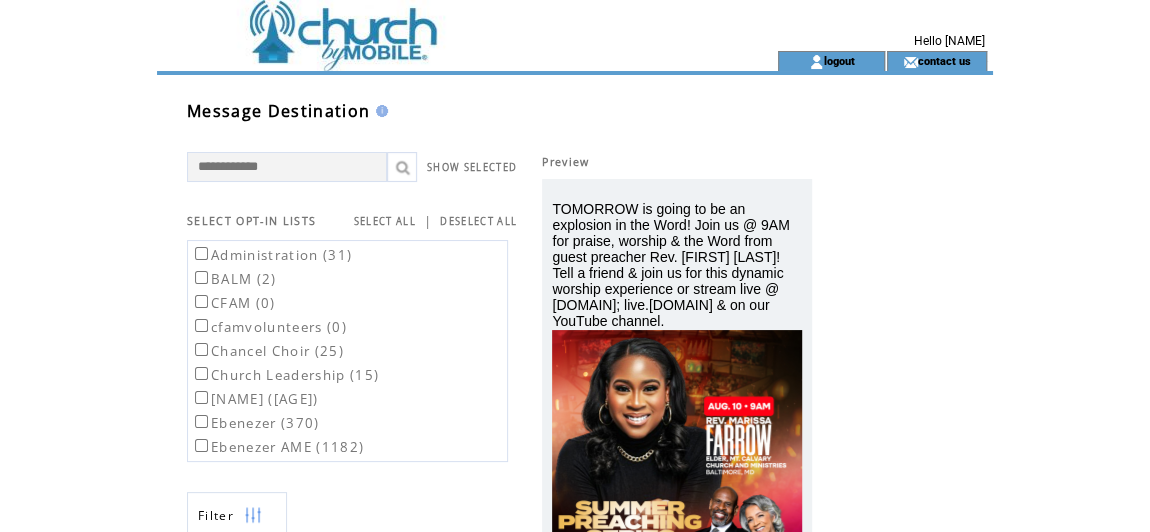 click on "SELECT ALL" at bounding box center (385, 221) 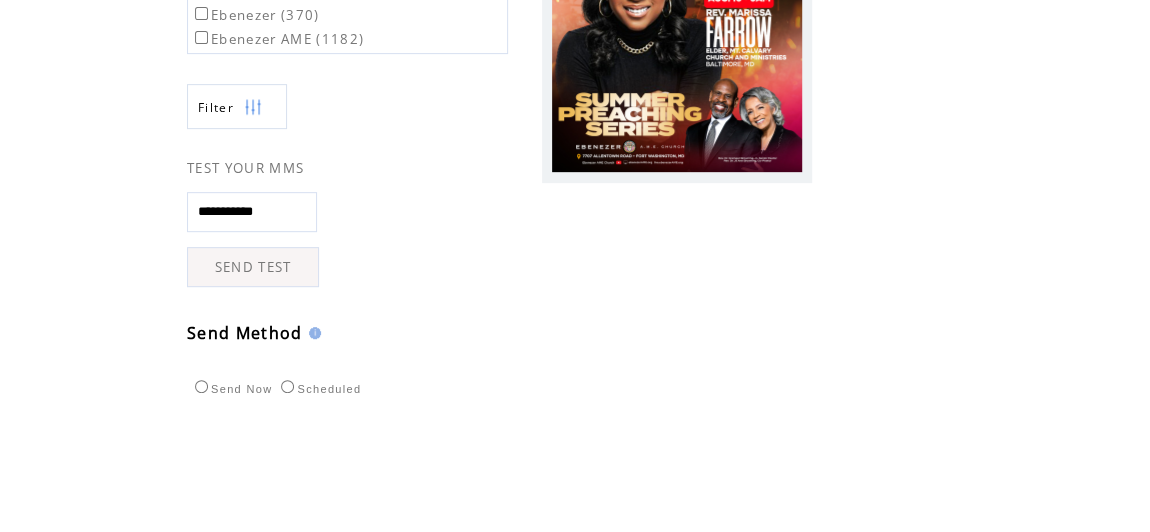 scroll, scrollTop: 454, scrollLeft: 0, axis: vertical 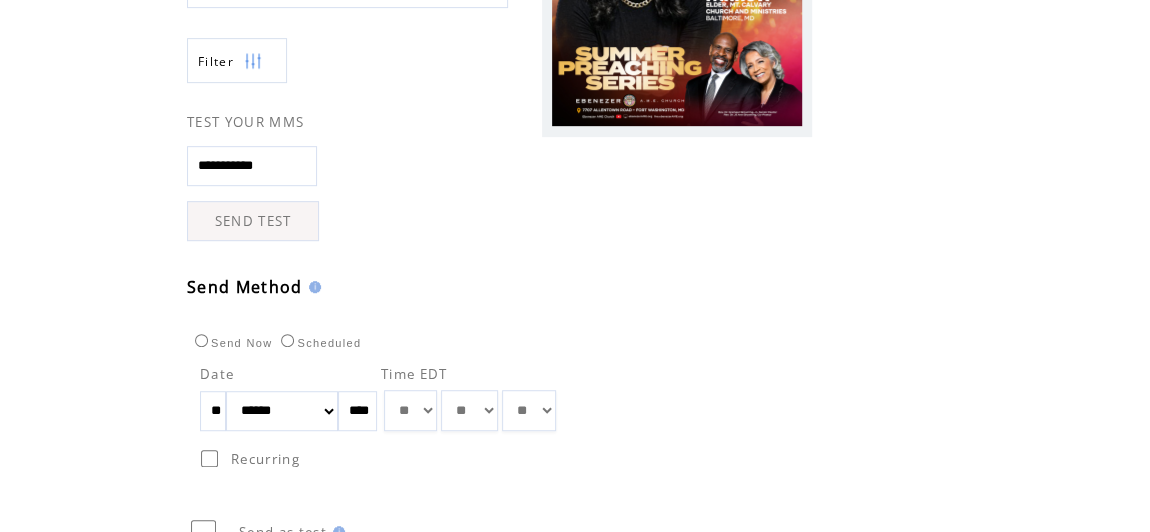 click on "**" at bounding box center (213, 411) 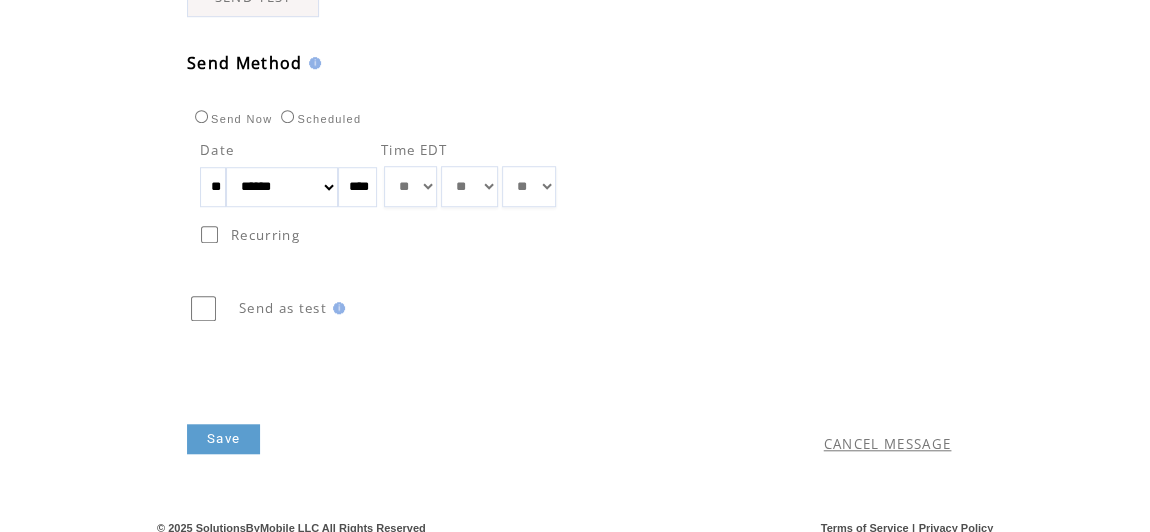 scroll, scrollTop: 689, scrollLeft: 0, axis: vertical 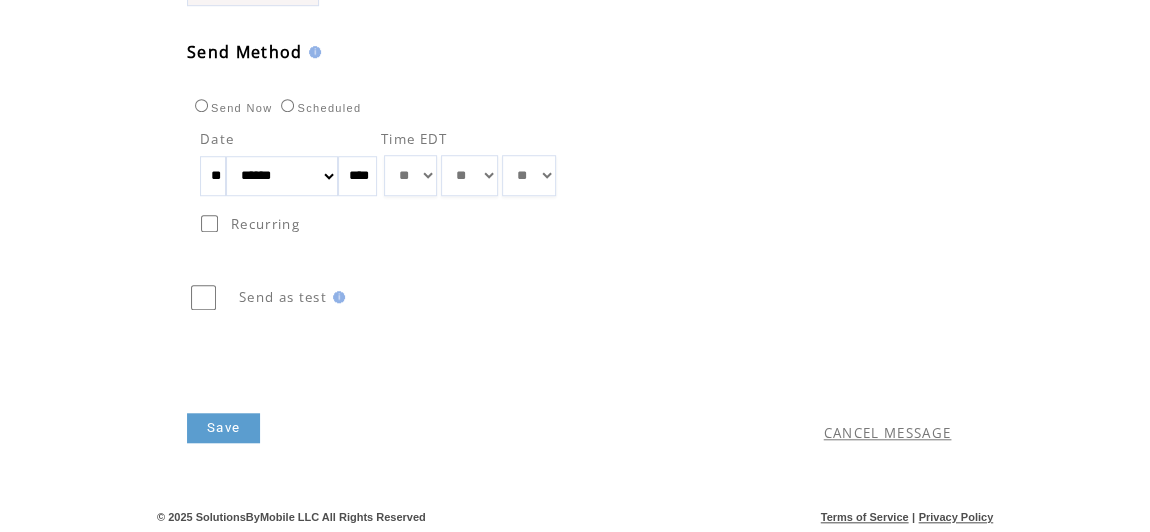 click on "Save" at bounding box center [223, 428] 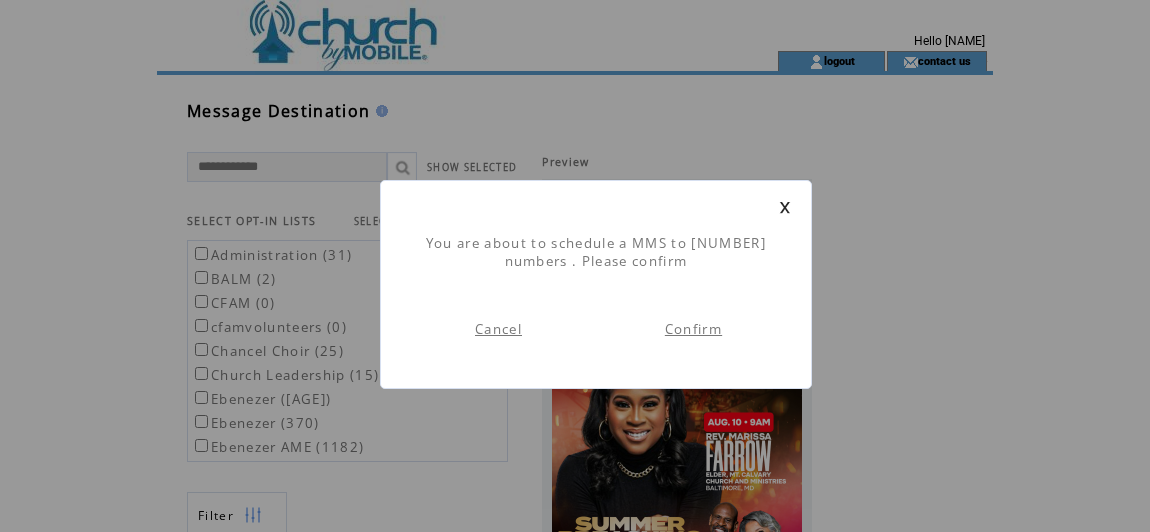 scroll, scrollTop: 1, scrollLeft: 0, axis: vertical 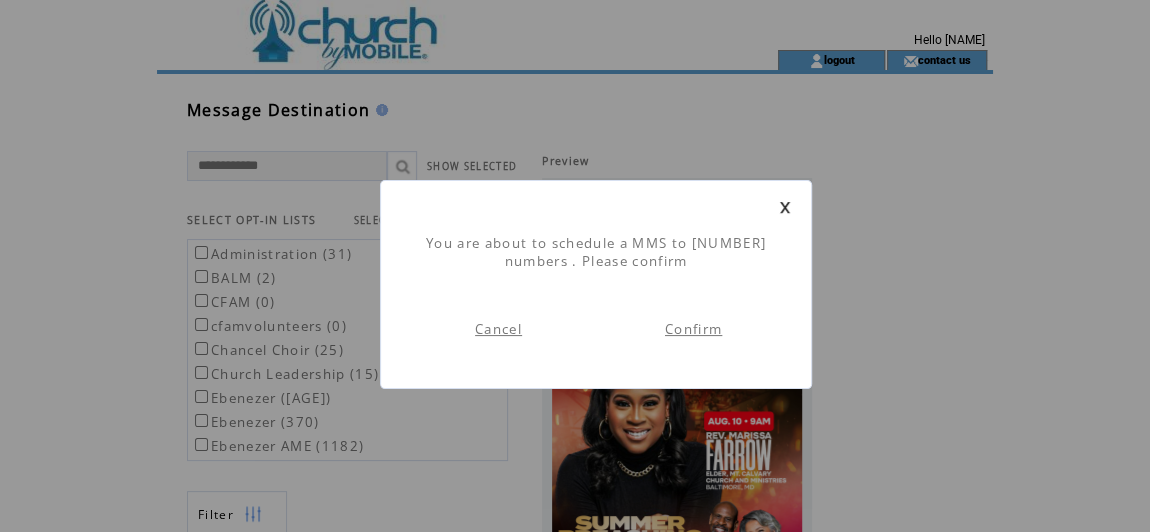 click on "Confirm" at bounding box center (693, 329) 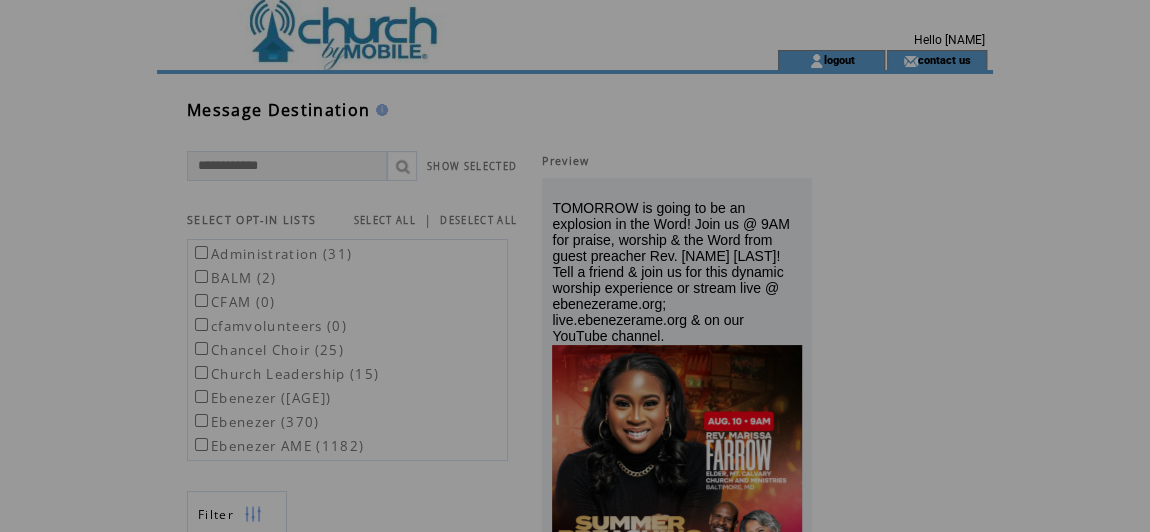 scroll, scrollTop: 0, scrollLeft: 0, axis: both 